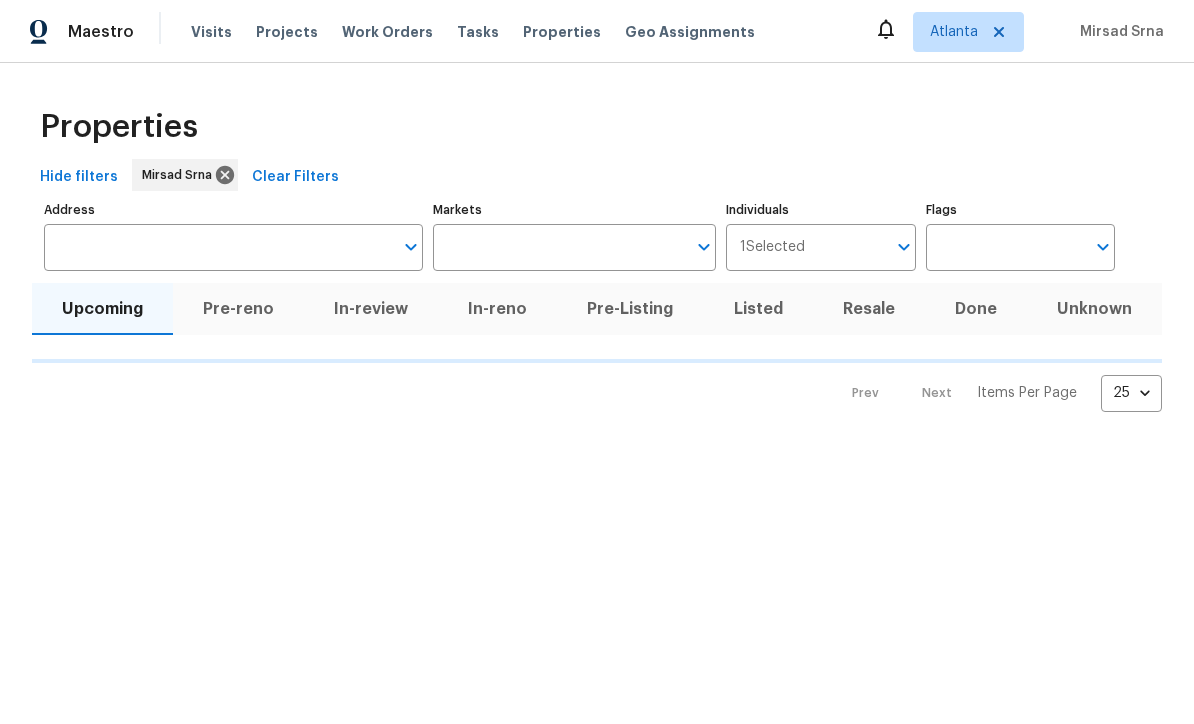scroll, scrollTop: 0, scrollLeft: 0, axis: both 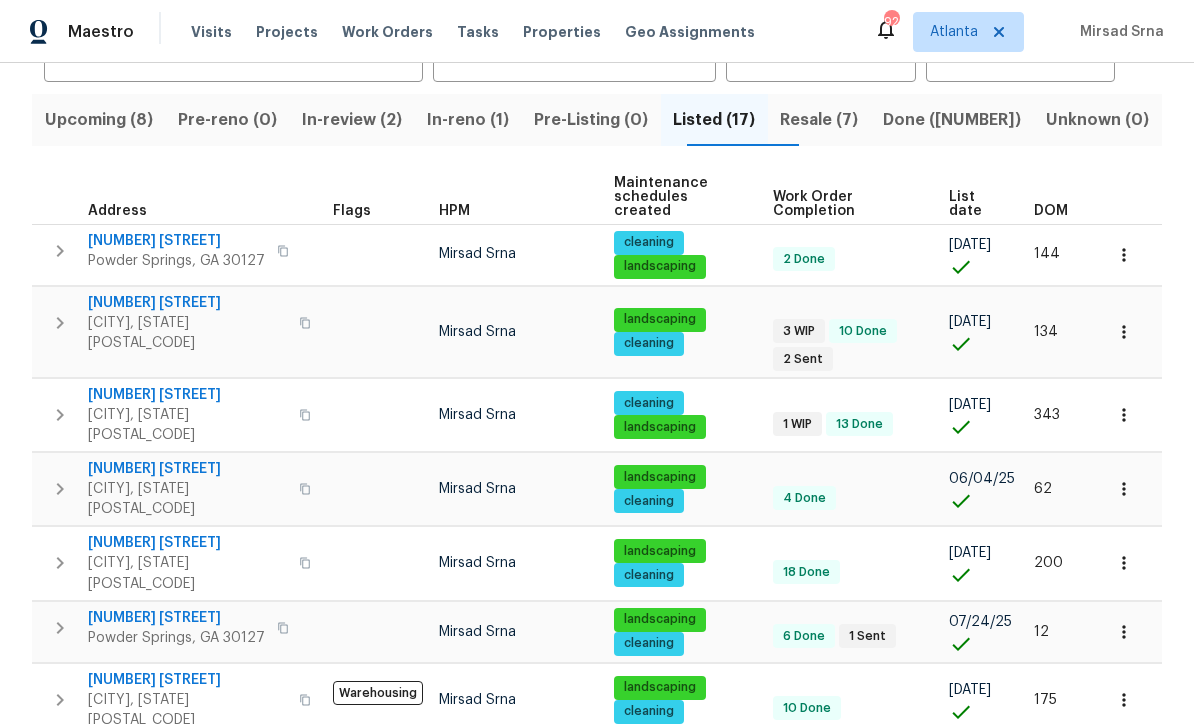 click on "[CITY], [STATE] [POSTAL_CODE]" at bounding box center (187, 499) 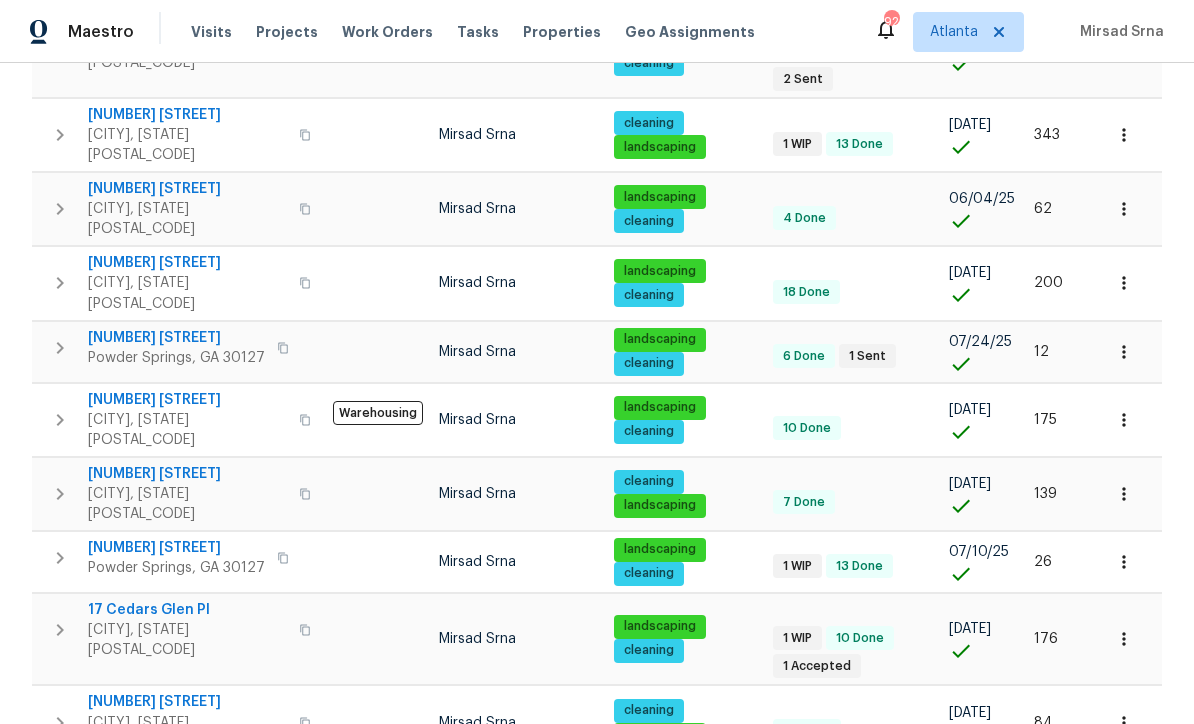 scroll, scrollTop: 488, scrollLeft: 0, axis: vertical 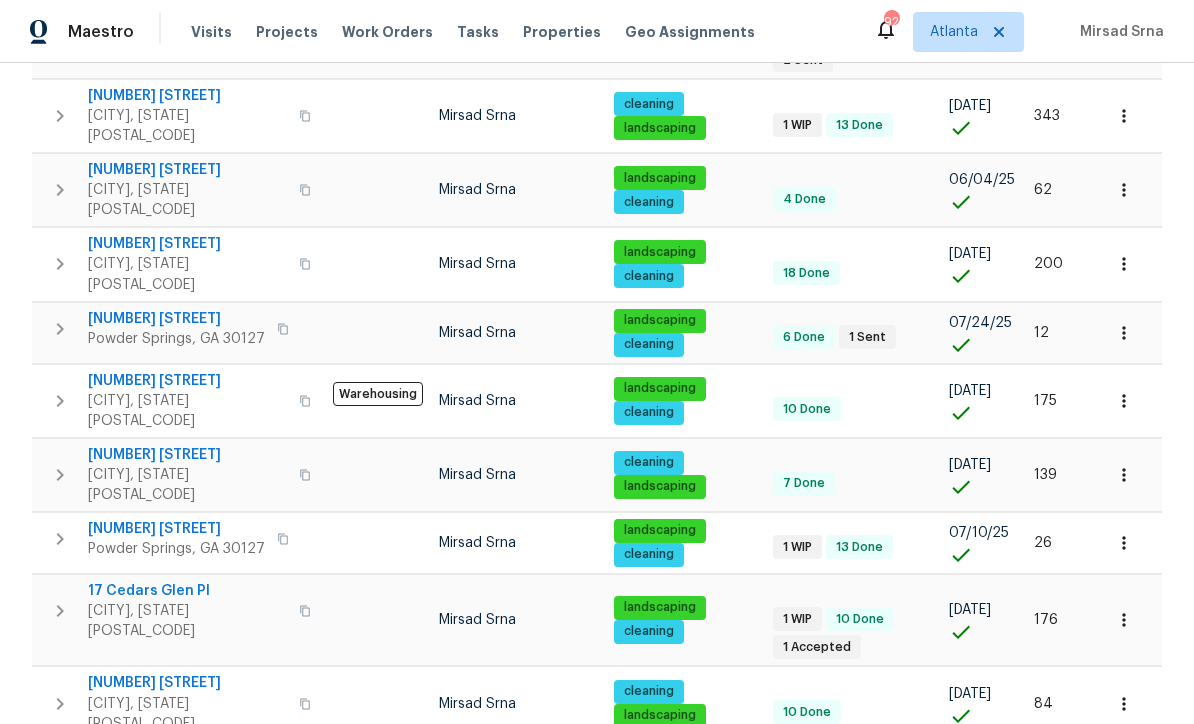 click on "17 Cedars Glen Pl" at bounding box center [187, 591] 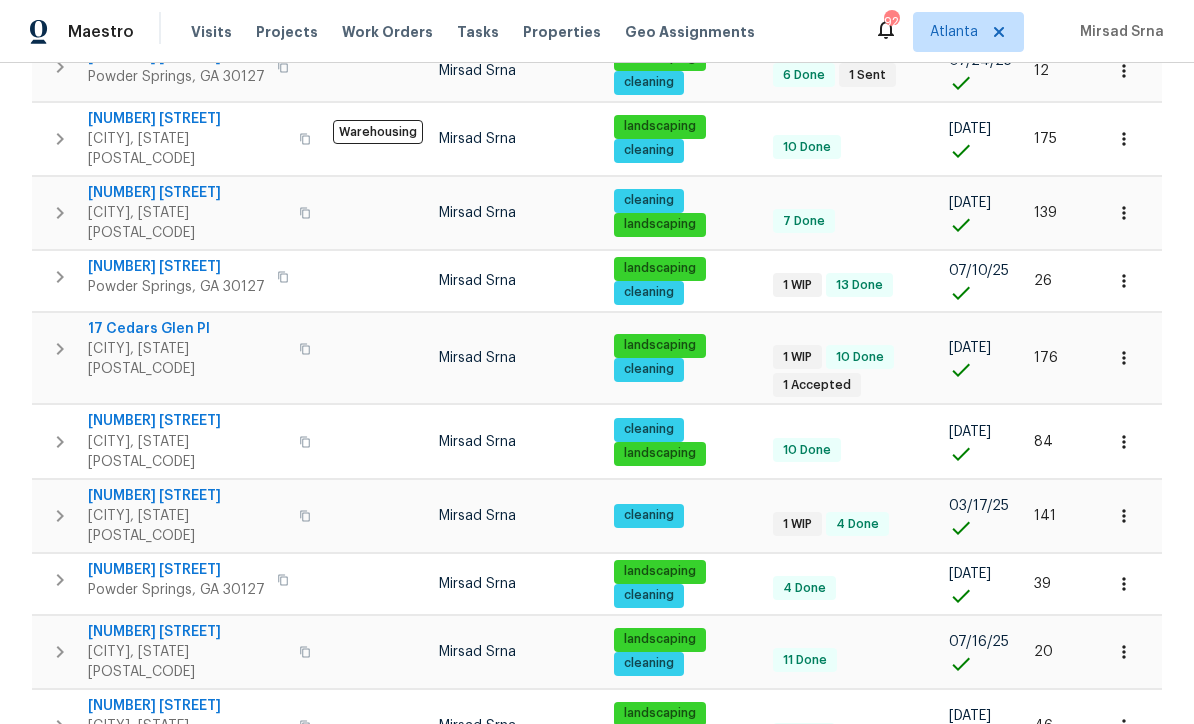 scroll, scrollTop: 749, scrollLeft: 0, axis: vertical 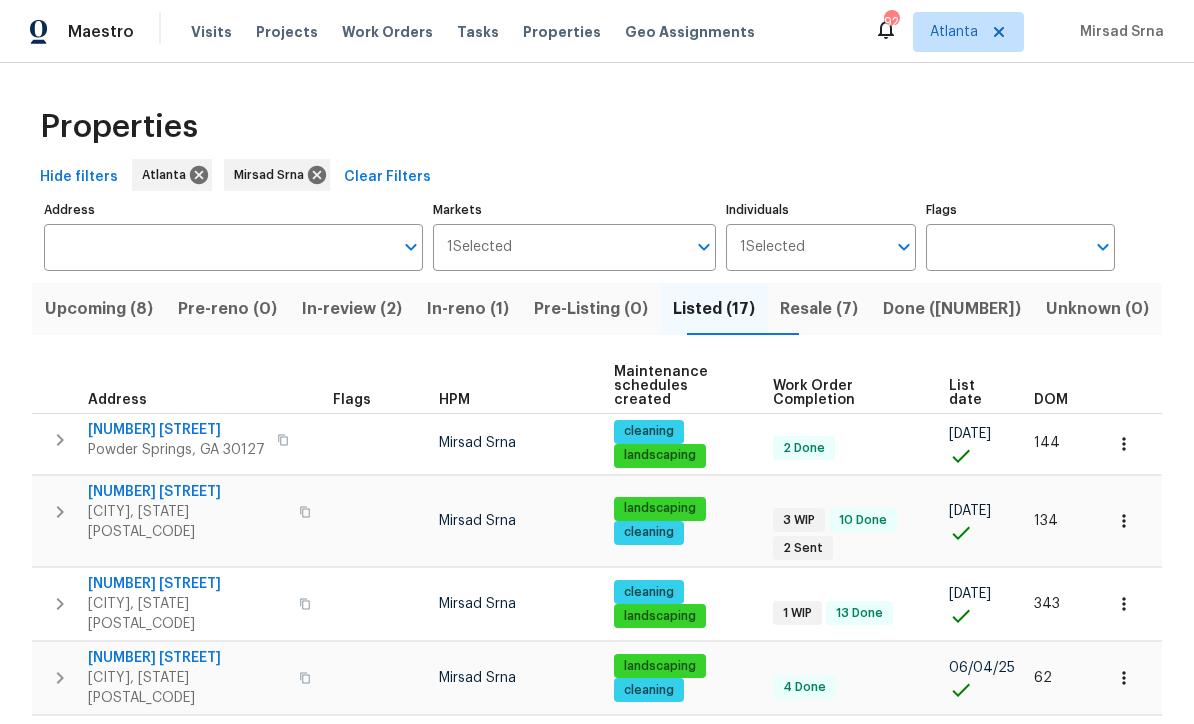 click on "Resale (7)" at bounding box center [819, 309] 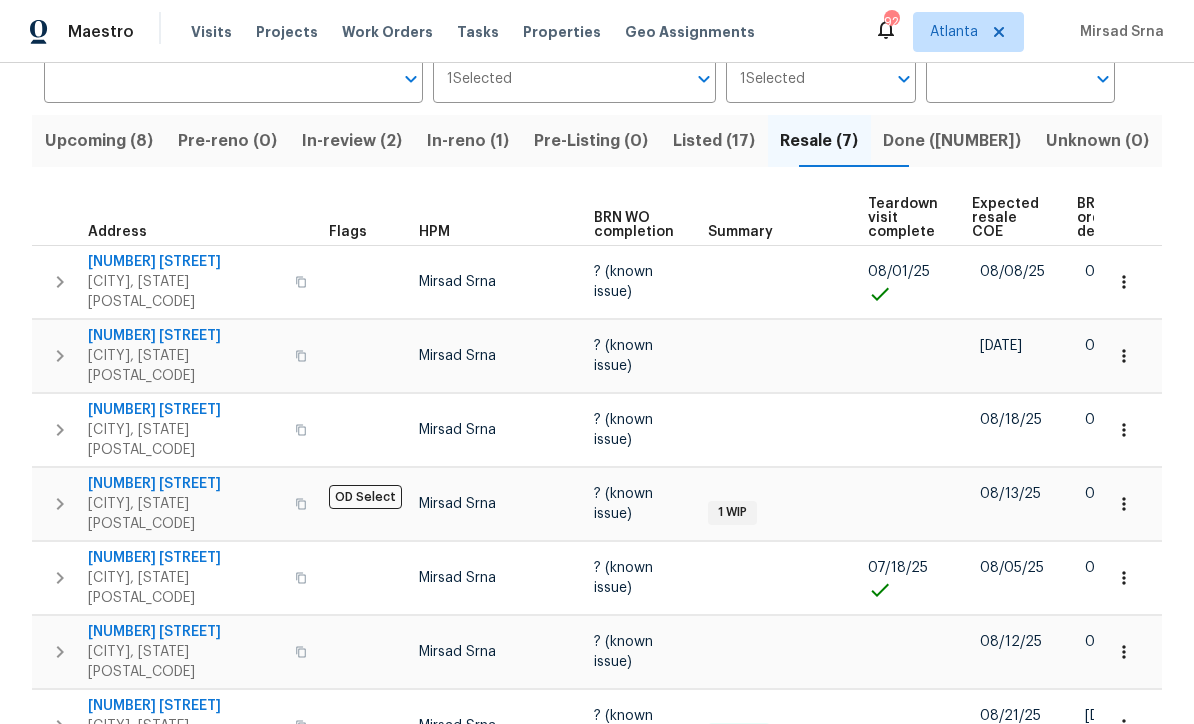scroll, scrollTop: 167, scrollLeft: 0, axis: vertical 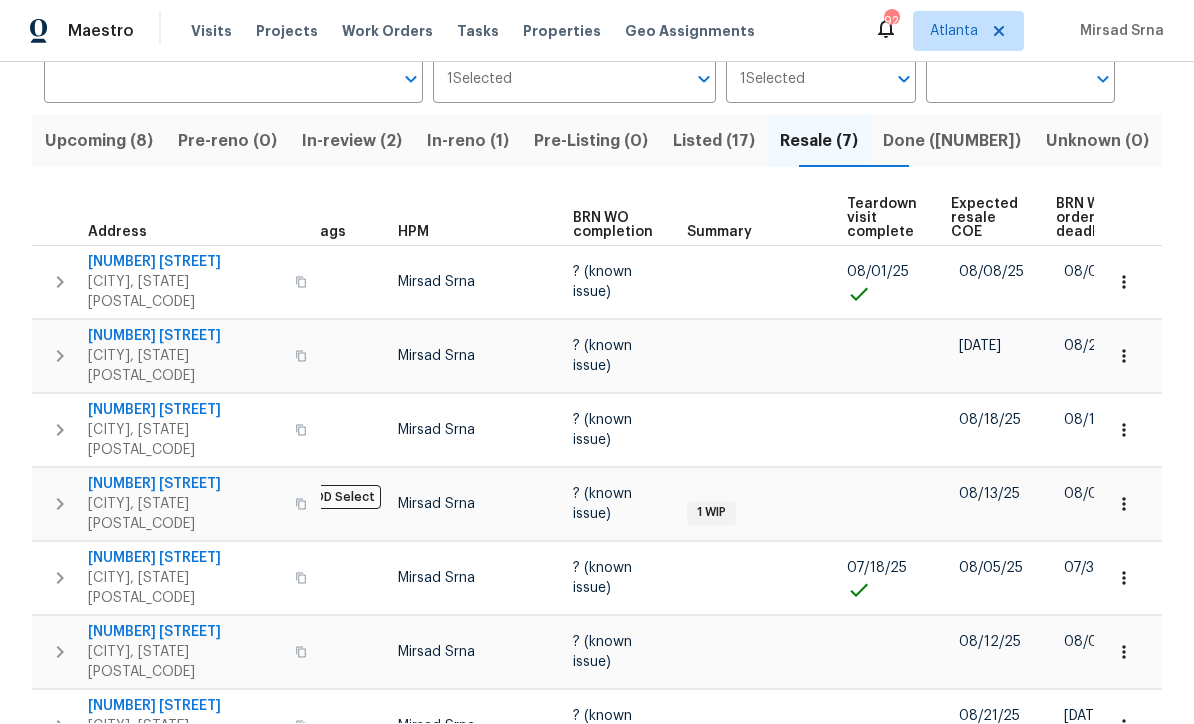 click on "574 Pool Rd" at bounding box center (185, 485) 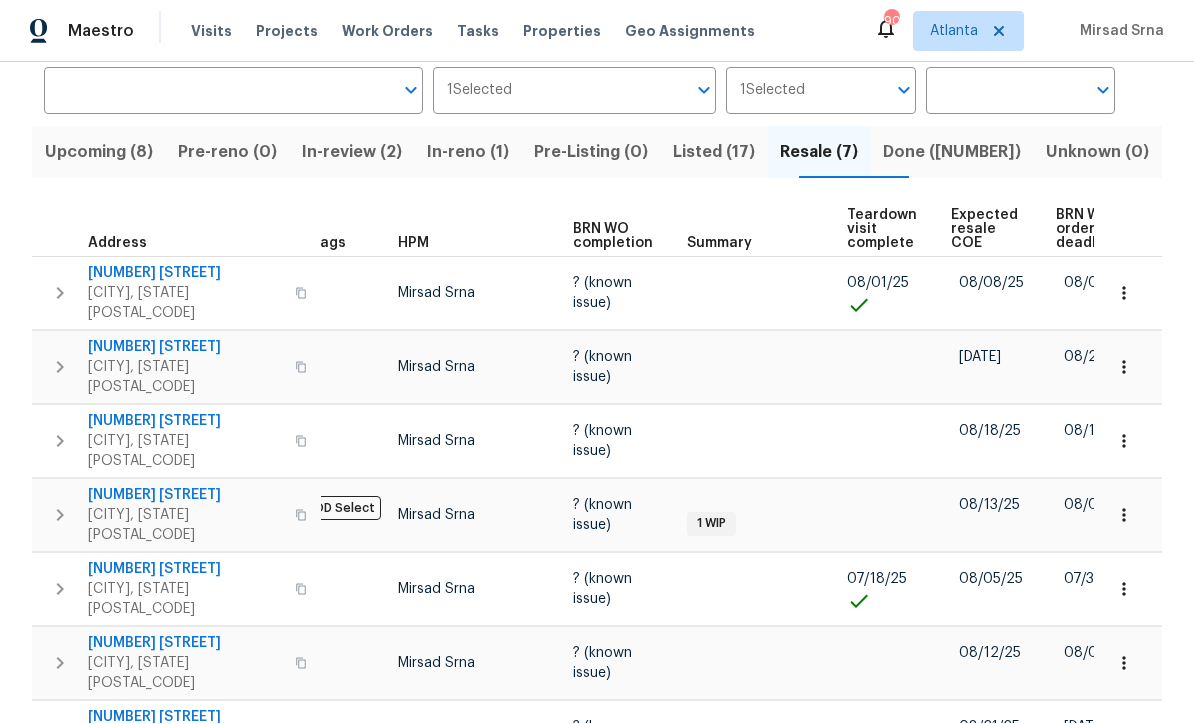 scroll, scrollTop: 157, scrollLeft: 0, axis: vertical 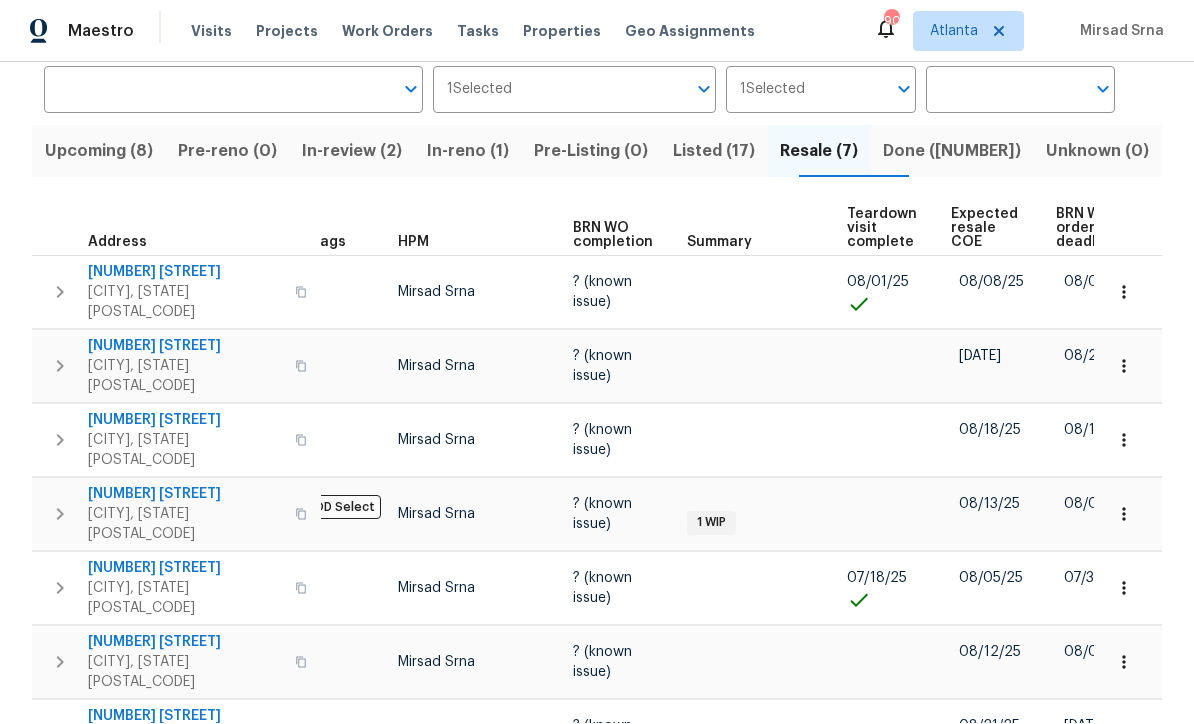 click on "Upcoming (8)" at bounding box center [98, 152] 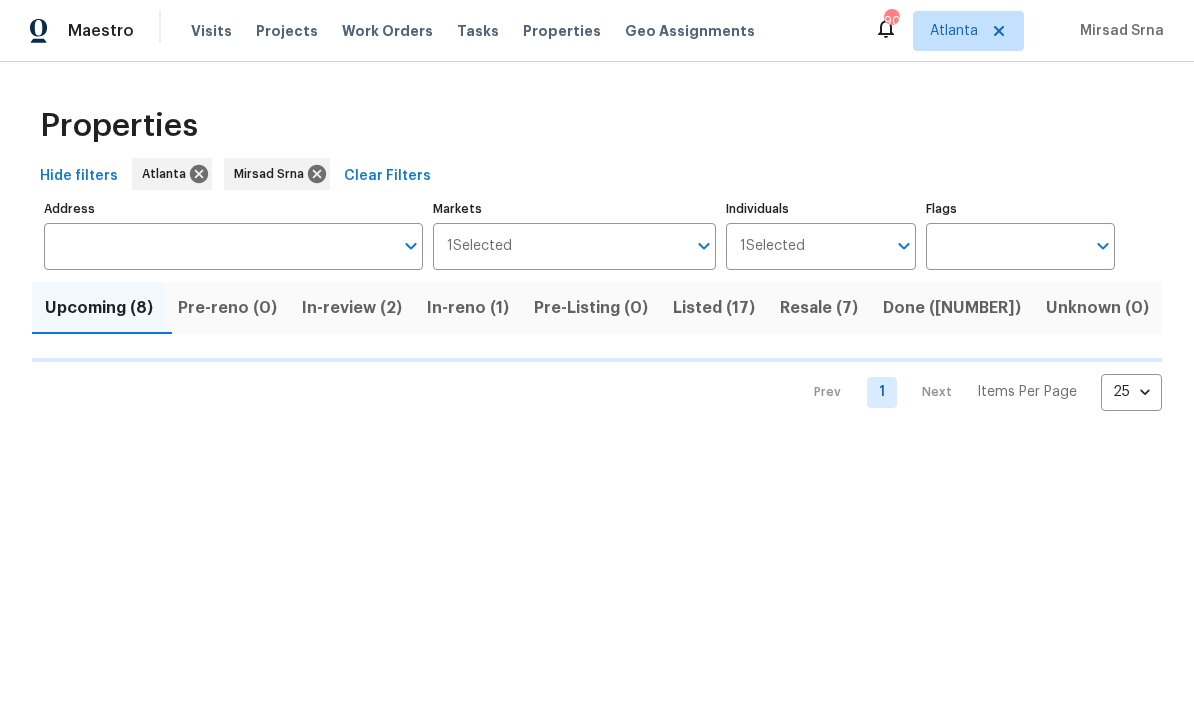 scroll, scrollTop: 0, scrollLeft: 0, axis: both 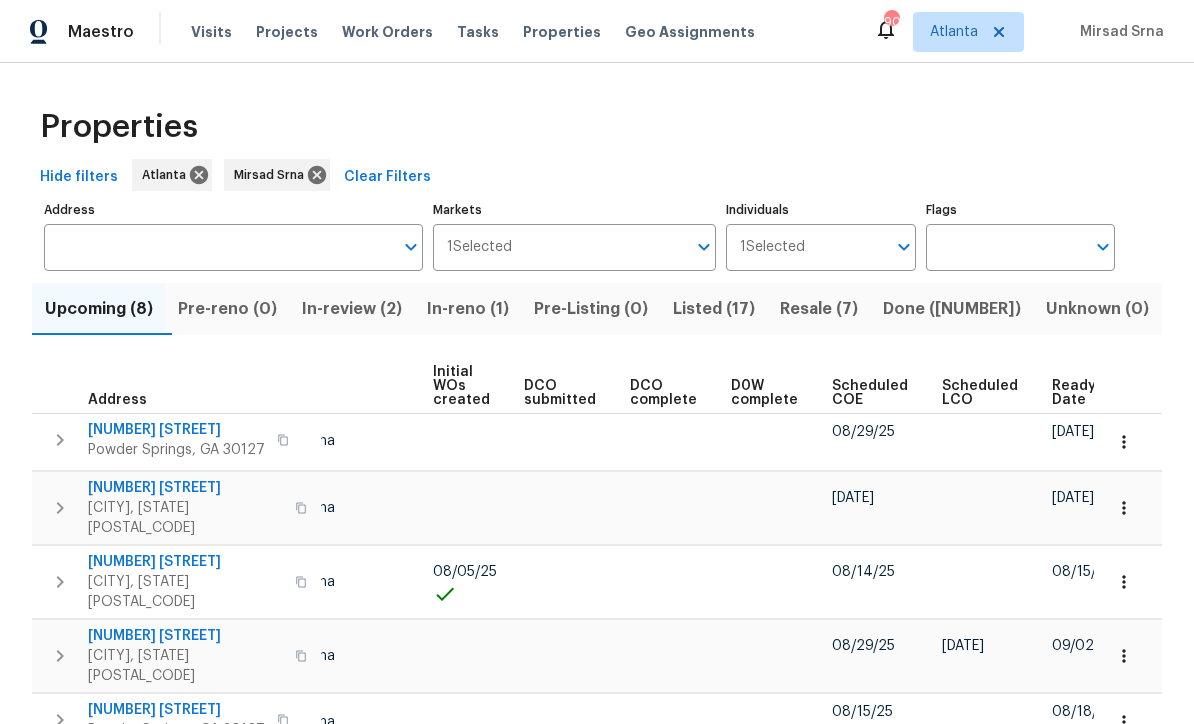 click on "Ready Date" at bounding box center (1075, 393) 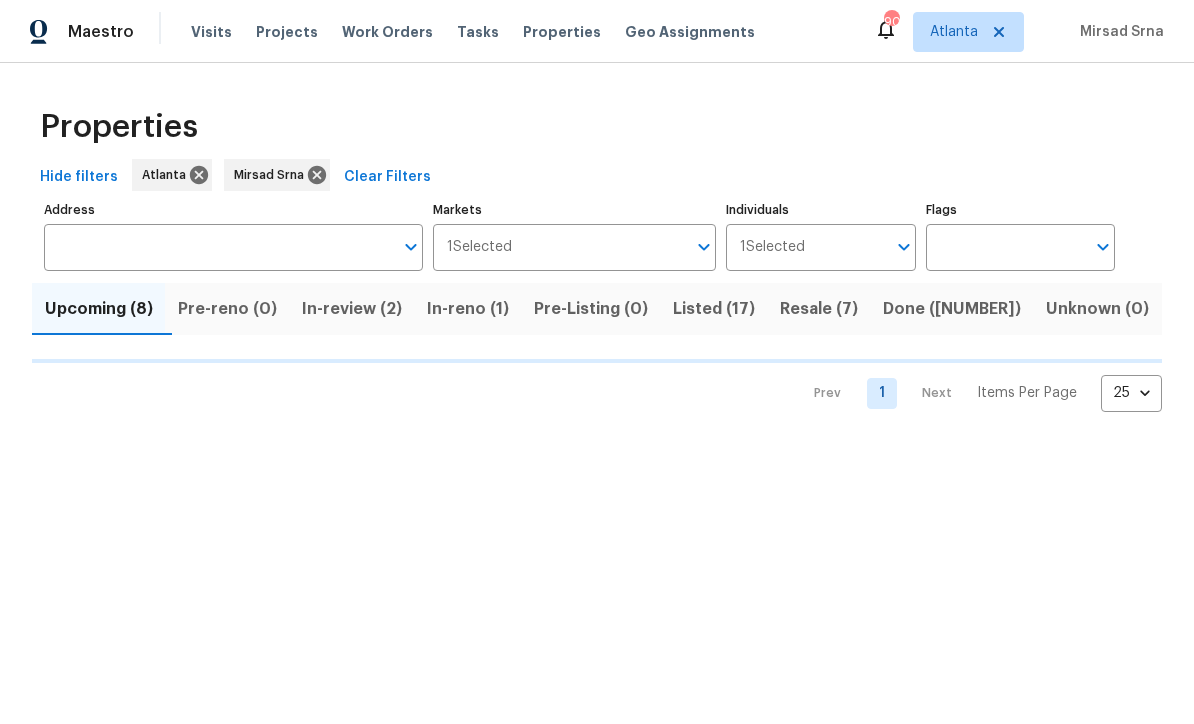 scroll, scrollTop: 0, scrollLeft: 0, axis: both 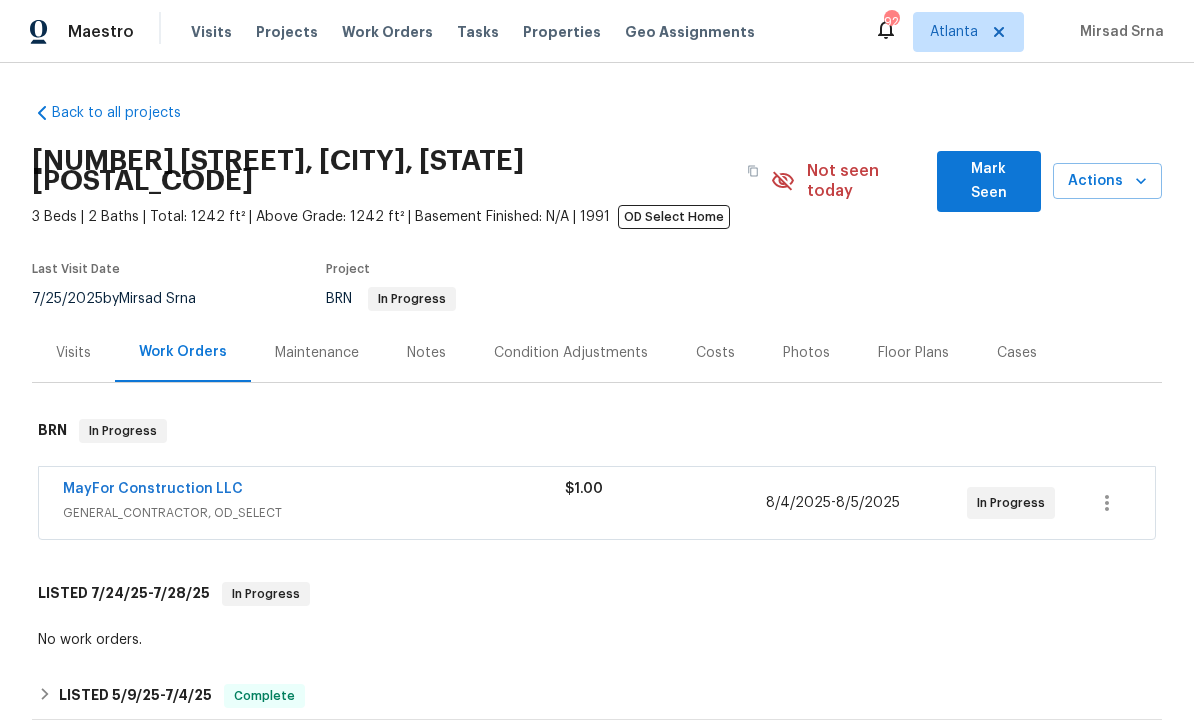 click on "MayFor Construction LLC" at bounding box center [153, 489] 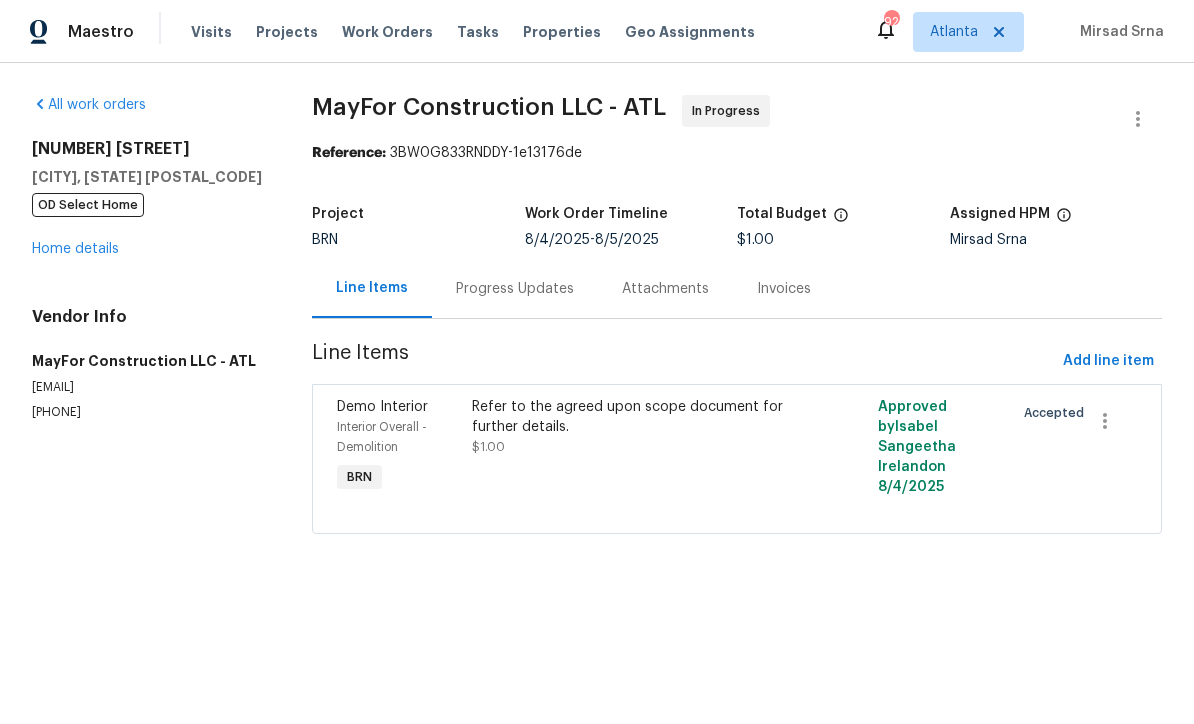 click on "Home details" at bounding box center (75, 249) 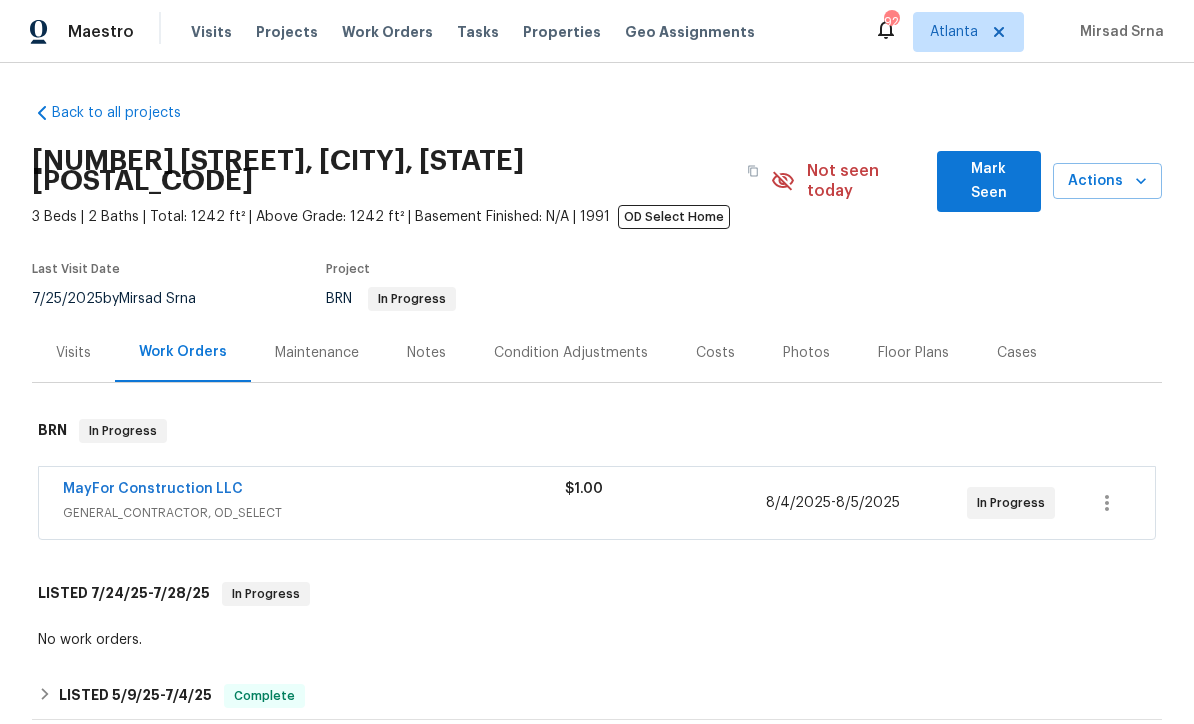 scroll, scrollTop: 0, scrollLeft: 0, axis: both 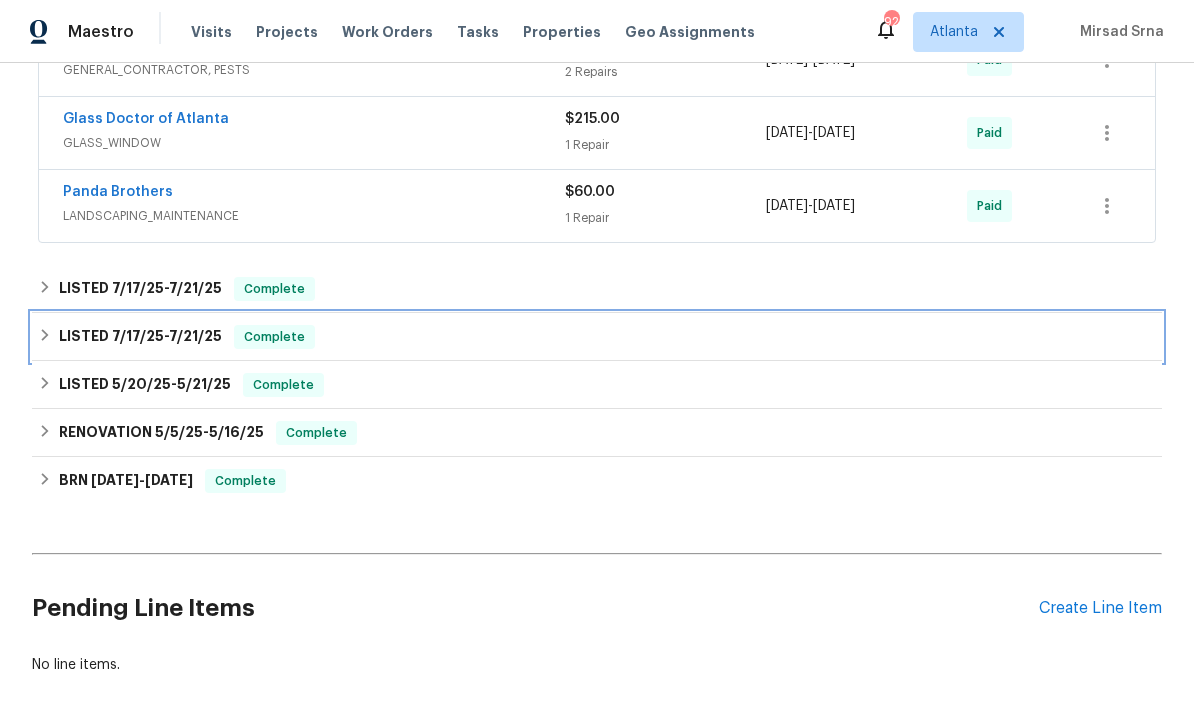 click on "7/17/25" at bounding box center (138, 336) 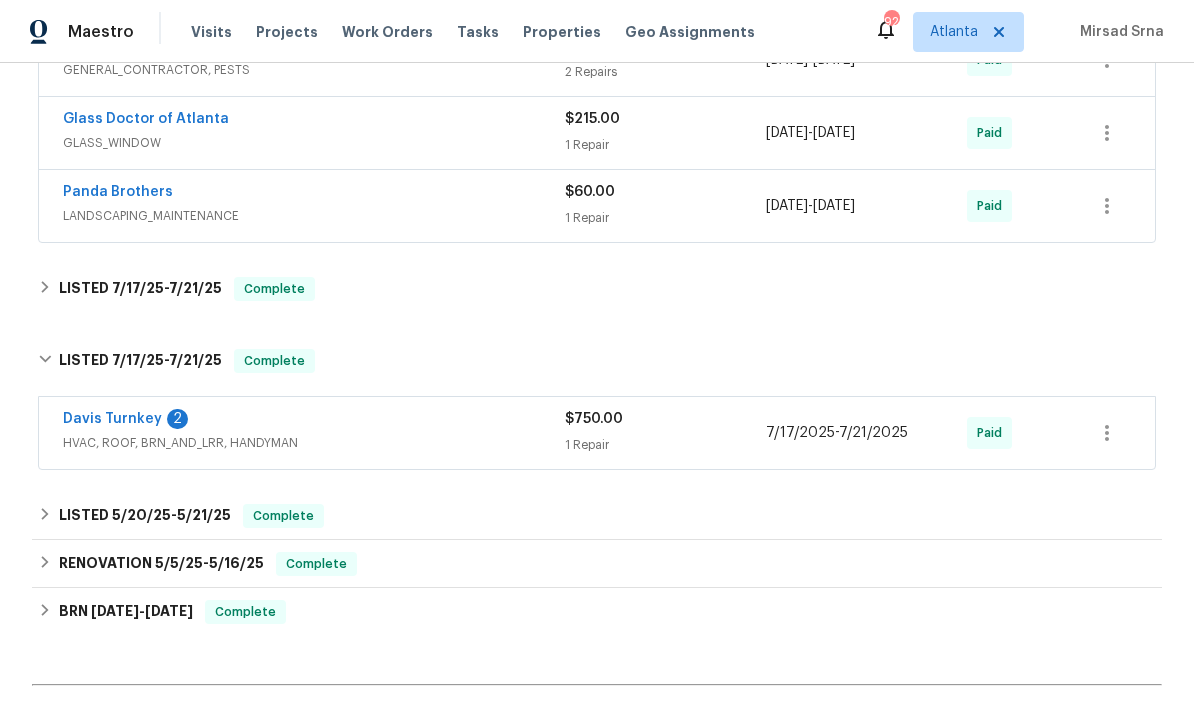 click on "Davis Turnkey" at bounding box center (112, 419) 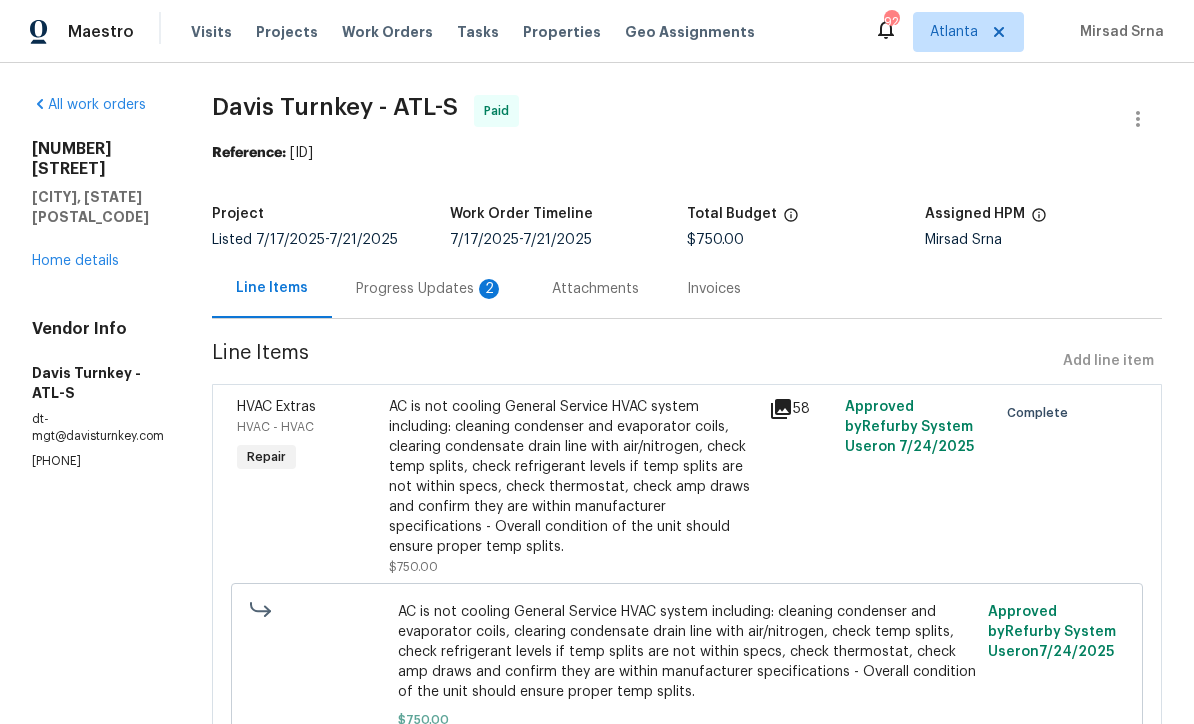click on "Progress Updates 2" at bounding box center [430, 289] 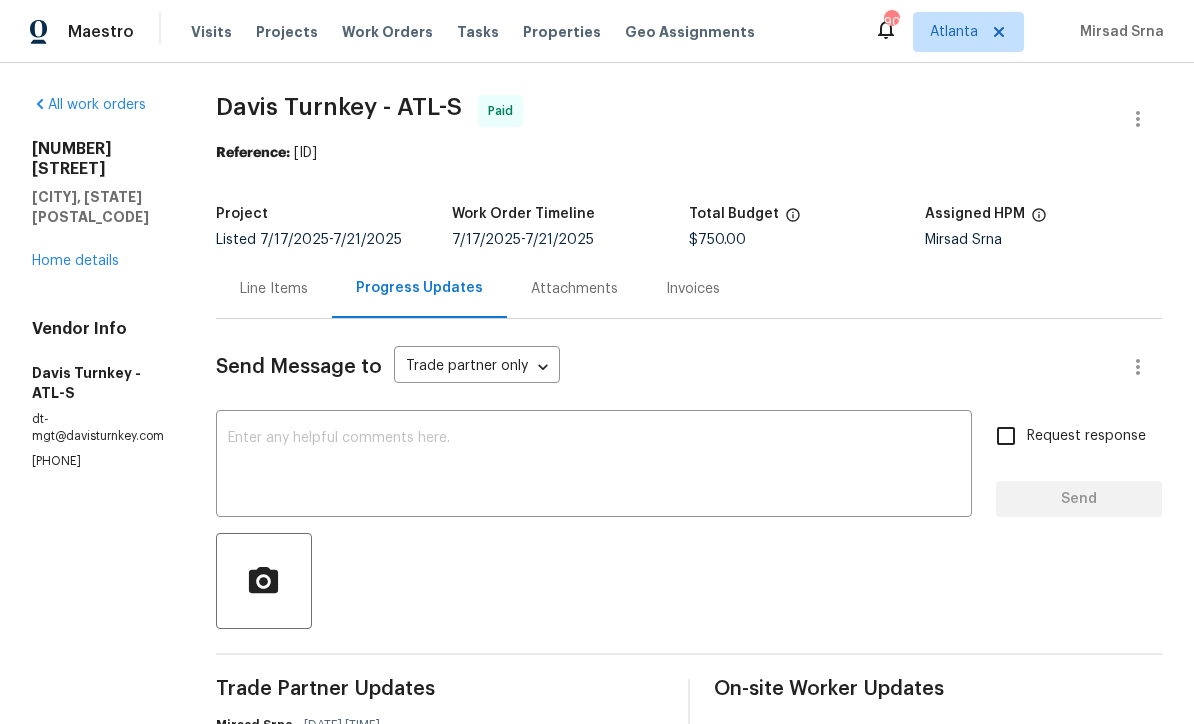 scroll, scrollTop: 0, scrollLeft: 0, axis: both 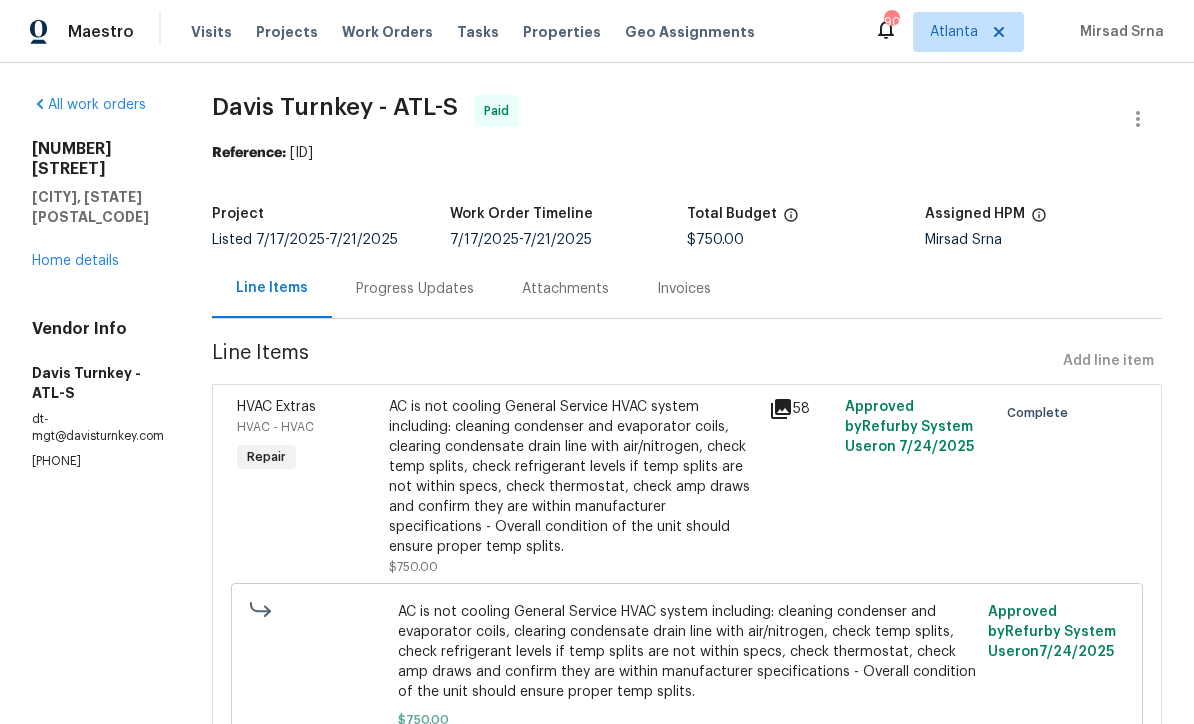 click on "Home details" at bounding box center (75, 261) 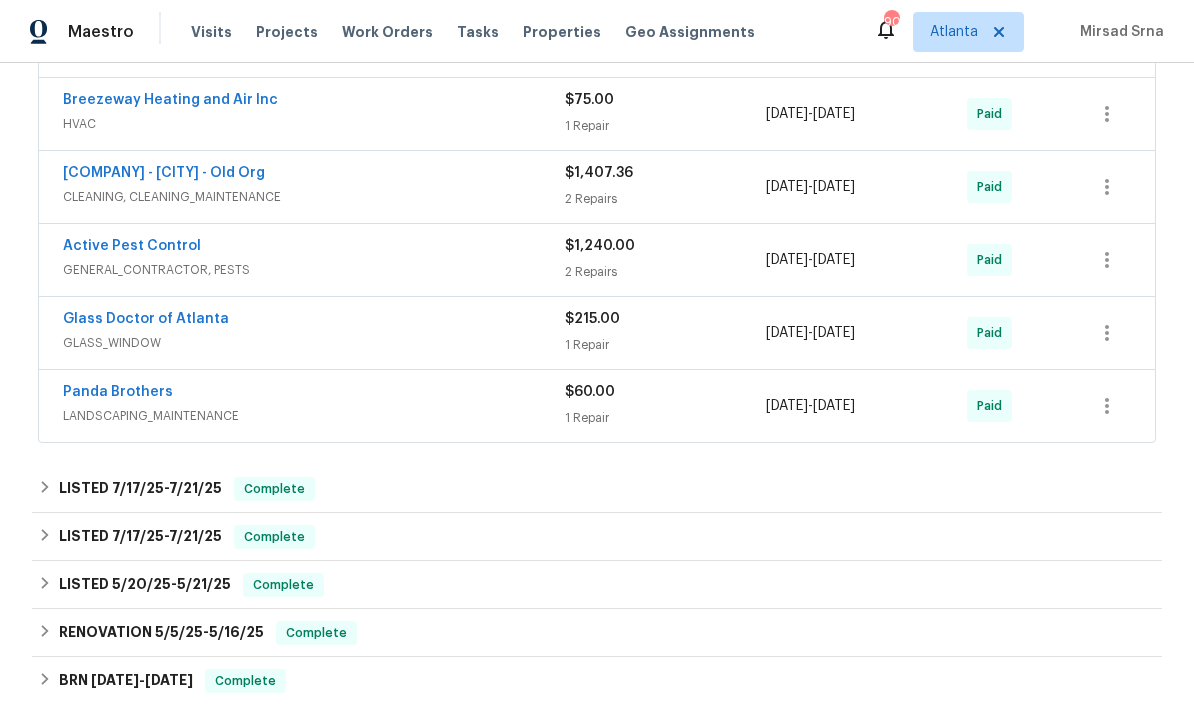 scroll, scrollTop: 806, scrollLeft: 0, axis: vertical 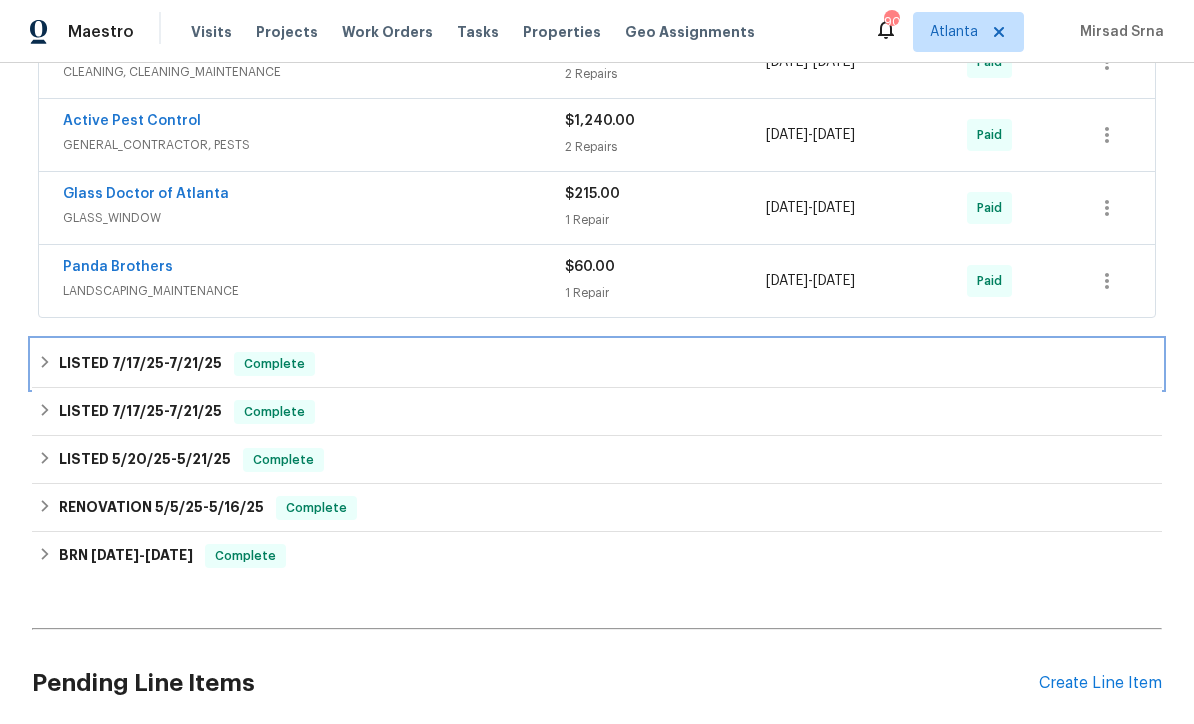 click on "LISTED   7/17/25  -  7/21/25" at bounding box center [140, 364] 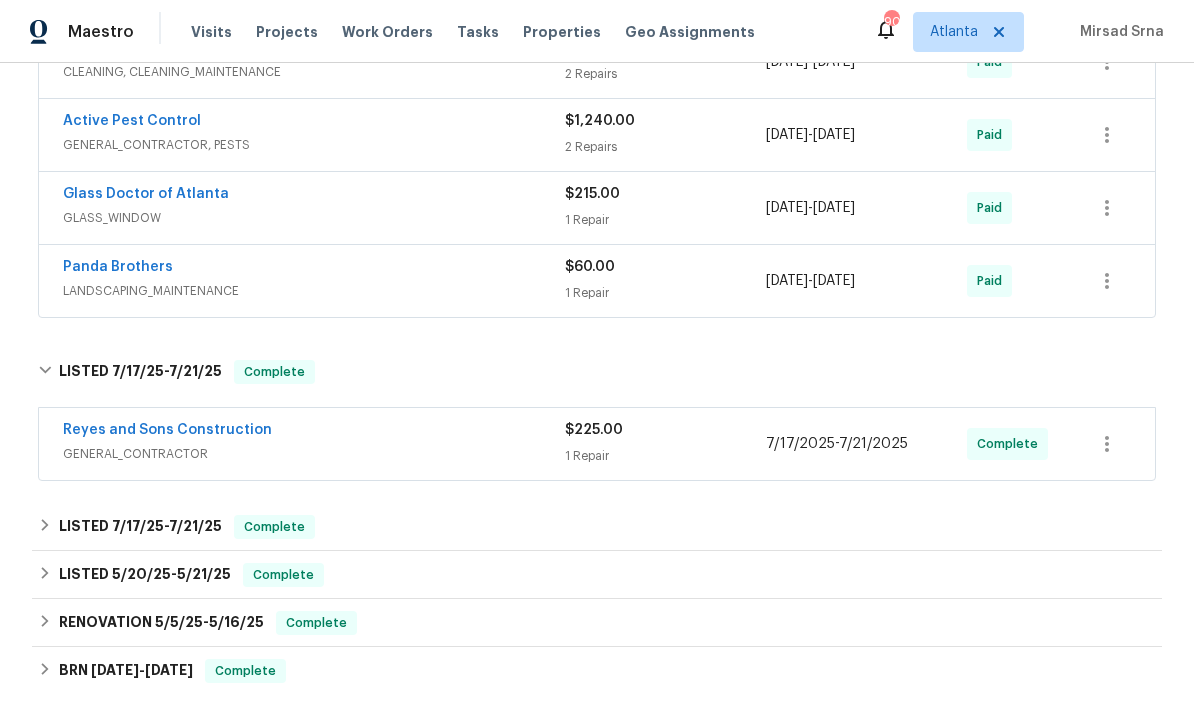 click on "Reyes and Sons Construction" at bounding box center (167, 430) 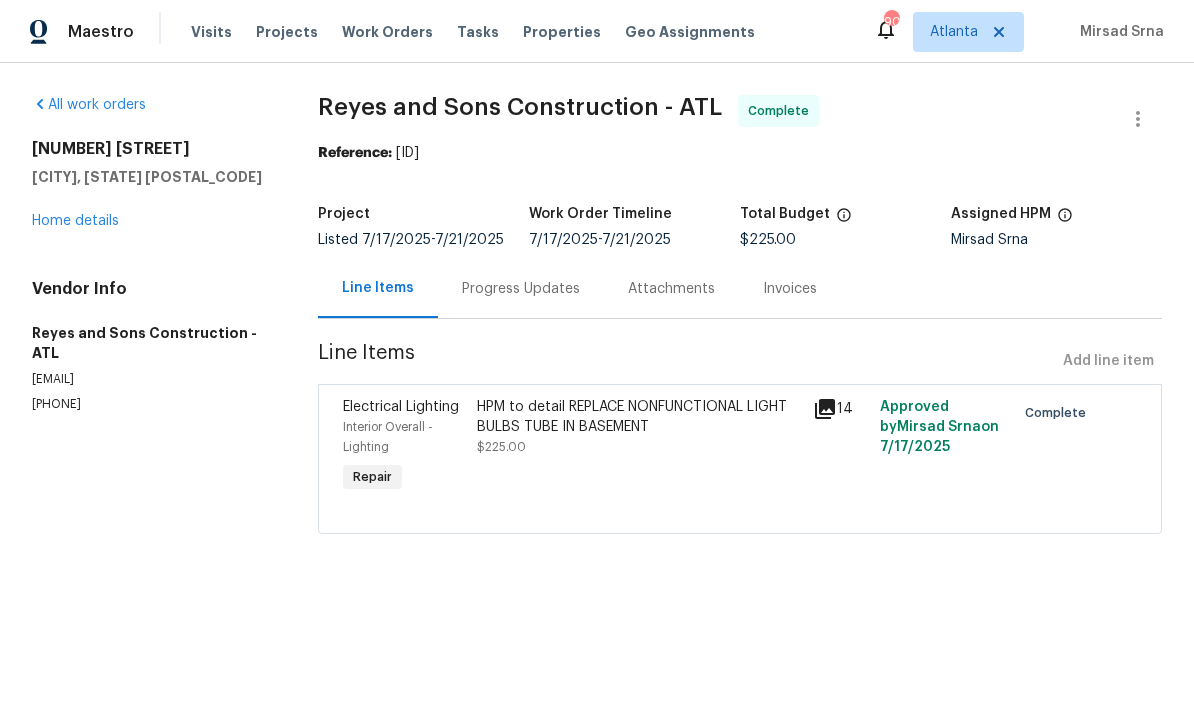 click on "Home details" at bounding box center (75, 221) 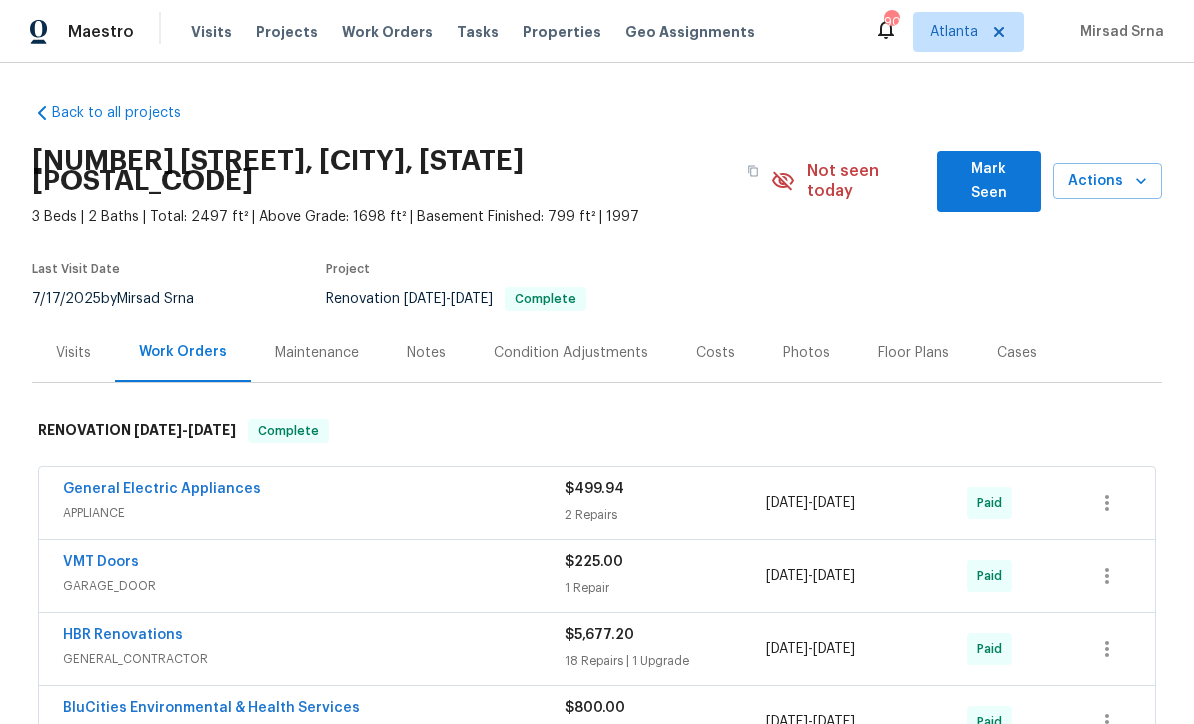 scroll, scrollTop: 0, scrollLeft: 0, axis: both 